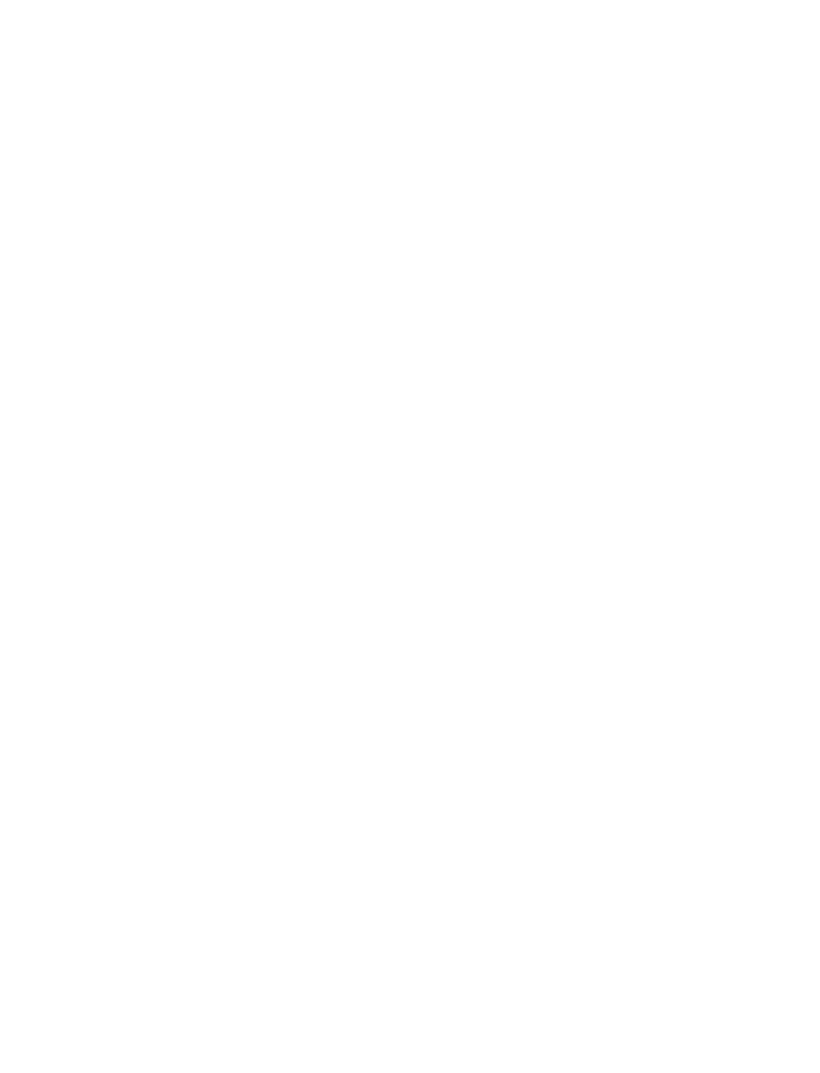 scroll, scrollTop: 0, scrollLeft: 0, axis: both 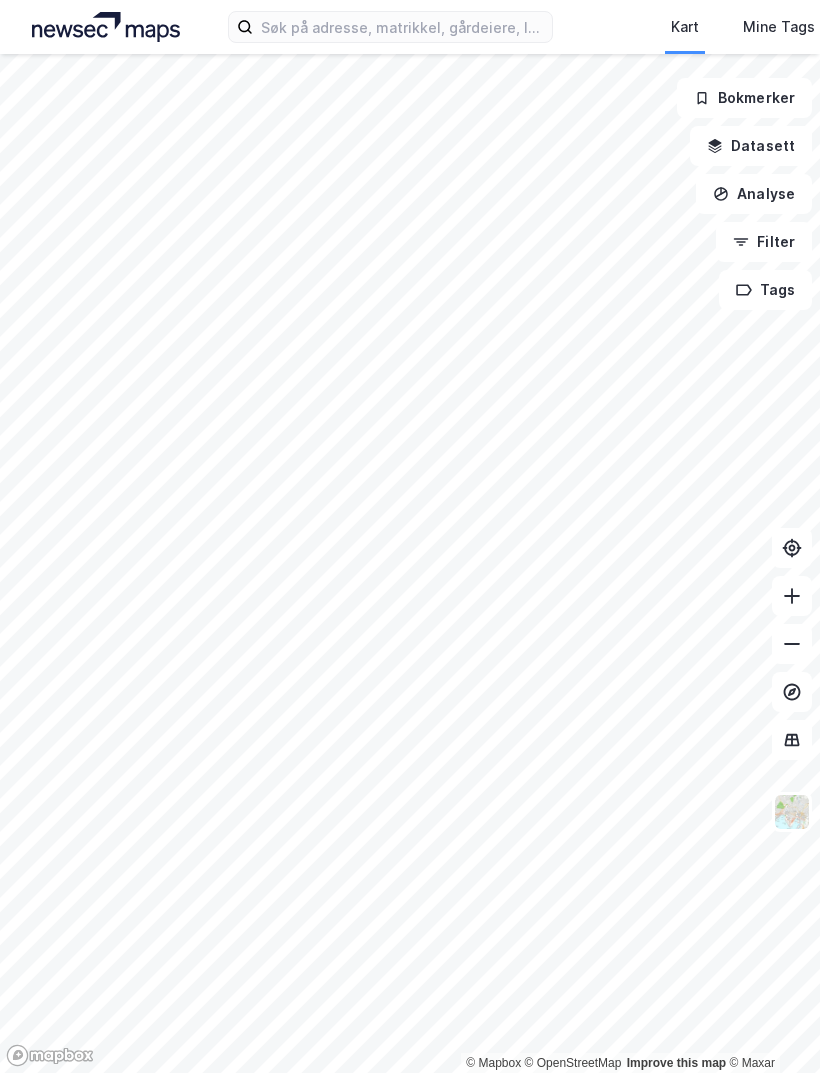 click on "Kart Mine Tags Bolig [FIRST] [LAST]" at bounding box center (410, 27) 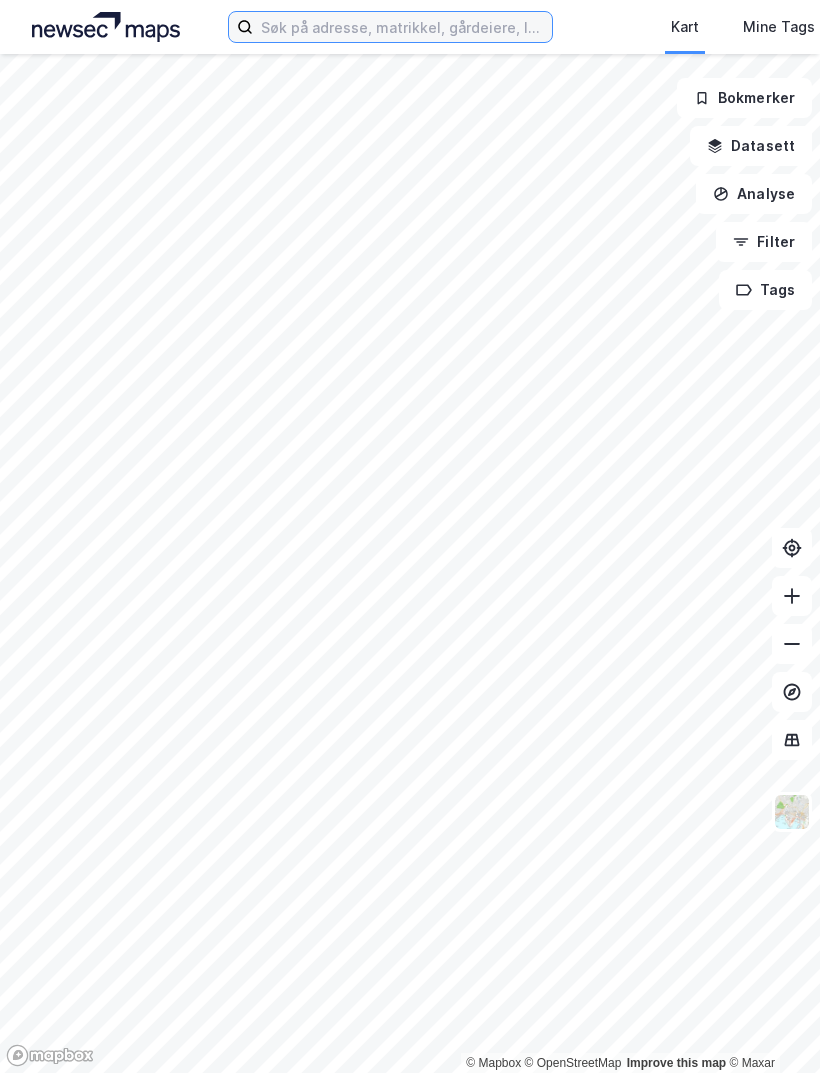 click at bounding box center [402, 27] 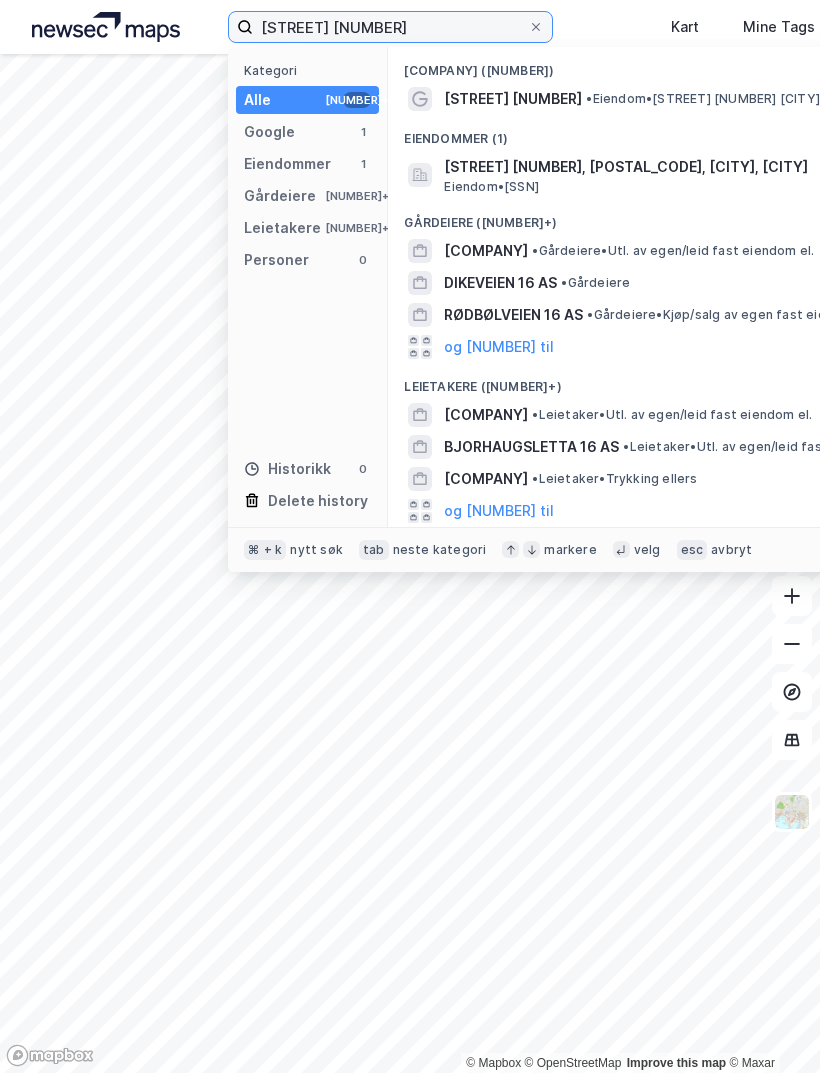 type on "[STREET] [NUMBER]" 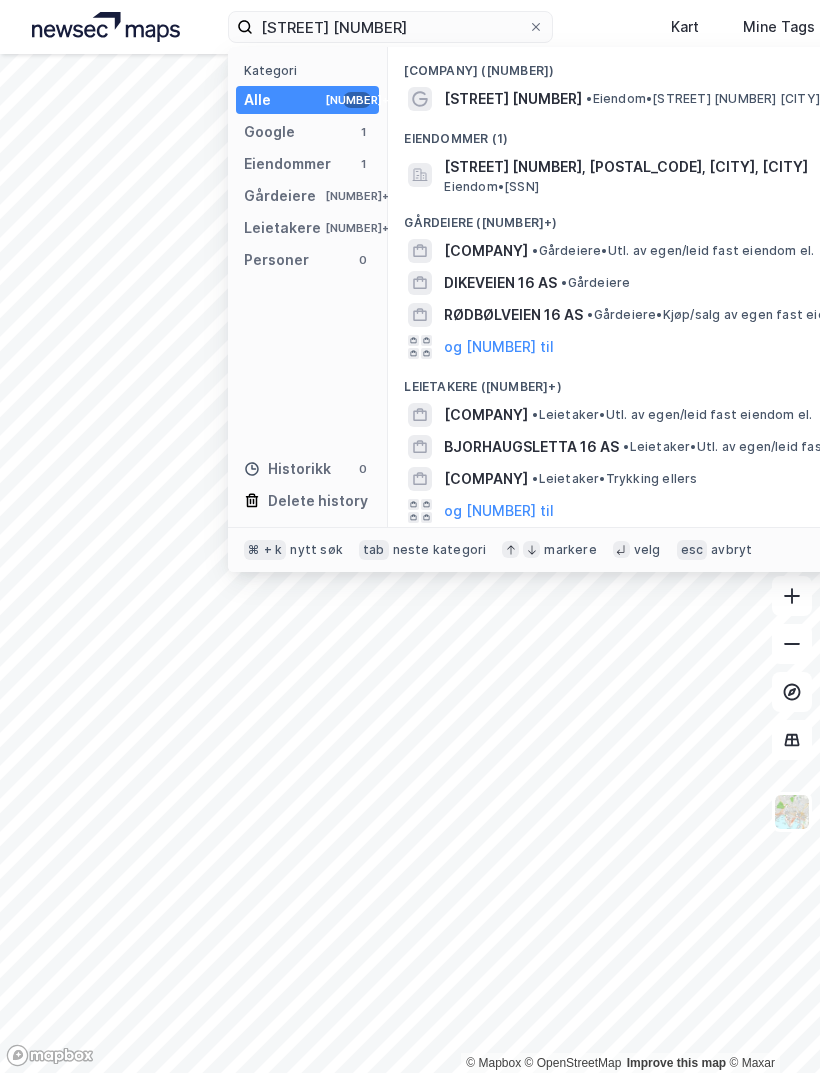 click on "[STREET] [NUMBER], [POSTAL_CODE], [CITY], [CITY]" at bounding box center (684, 167) 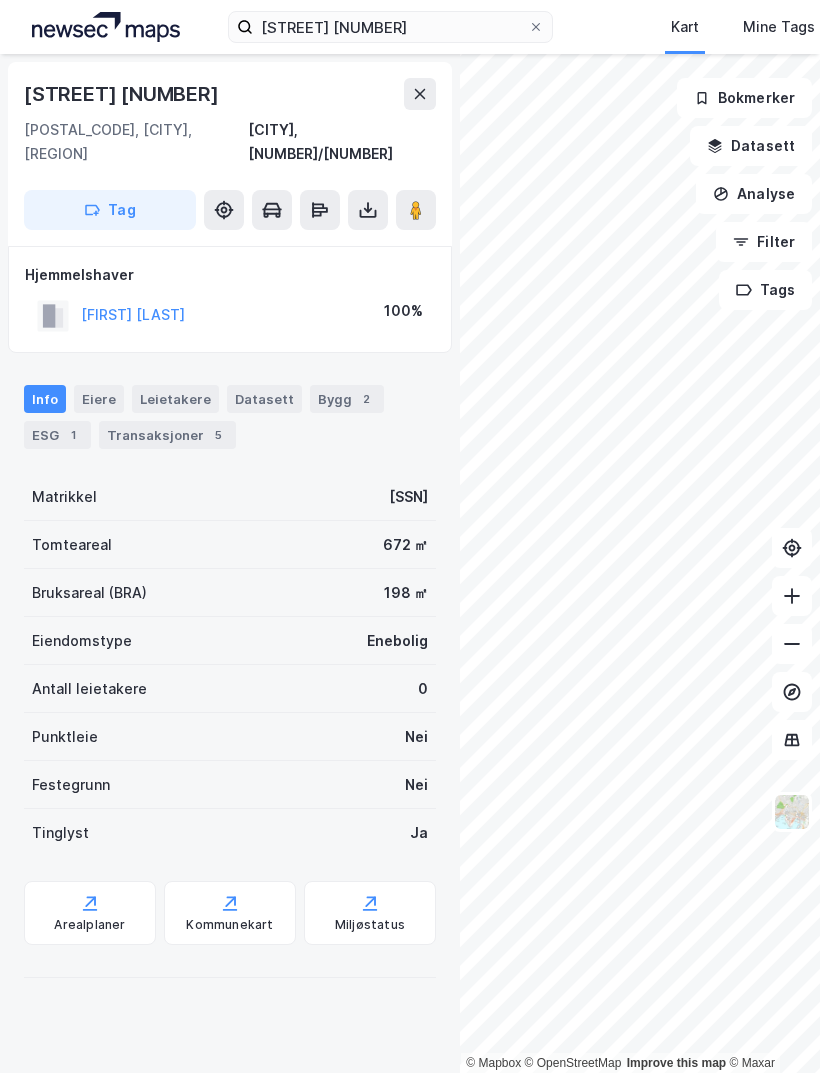 click on "Transaksjoner 5" at bounding box center [167, 435] 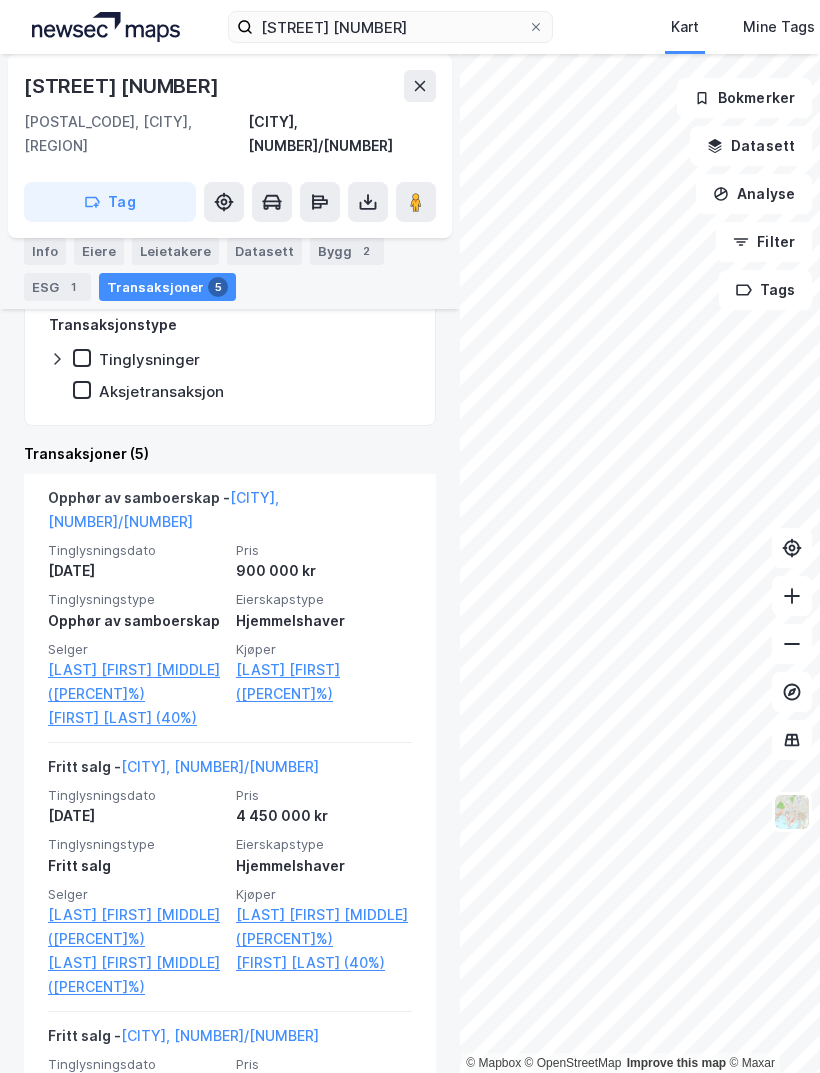 scroll, scrollTop: 348, scrollLeft: 0, axis: vertical 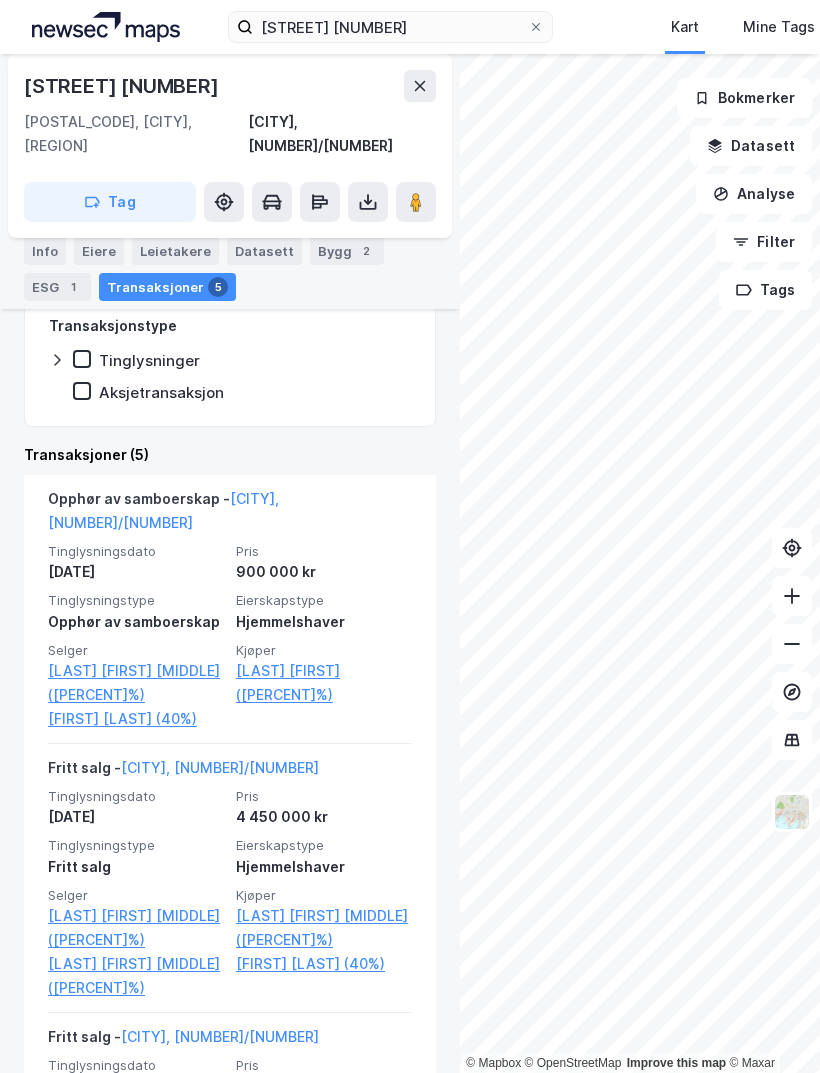 click on "[FIRST] [LAST] (40%)" at bounding box center (136, 719) 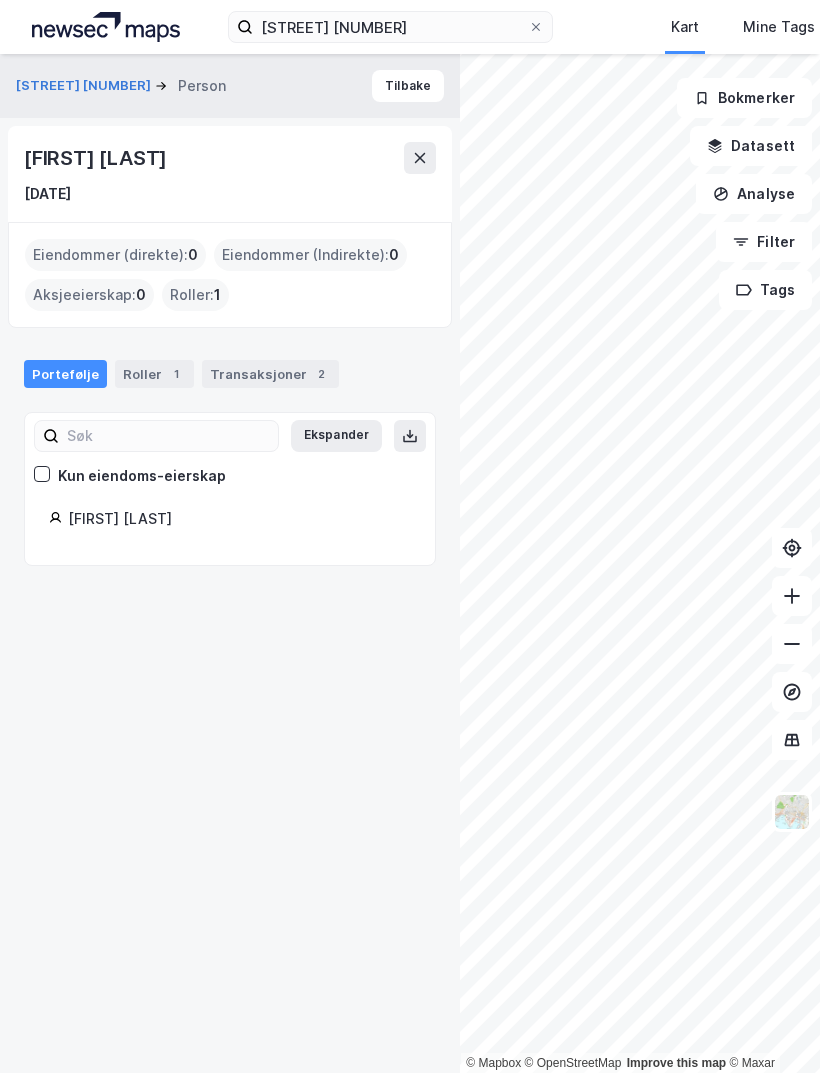 click on "Transaksjoner 2" at bounding box center [270, 374] 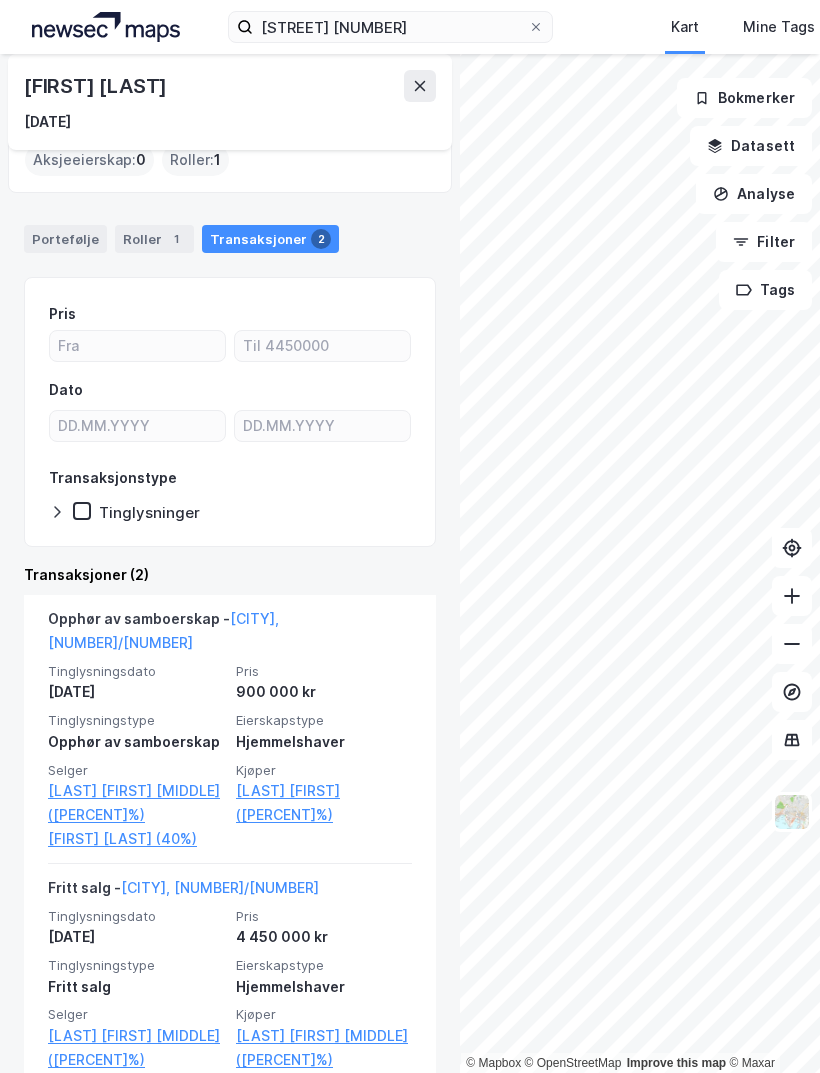scroll, scrollTop: 134, scrollLeft: 0, axis: vertical 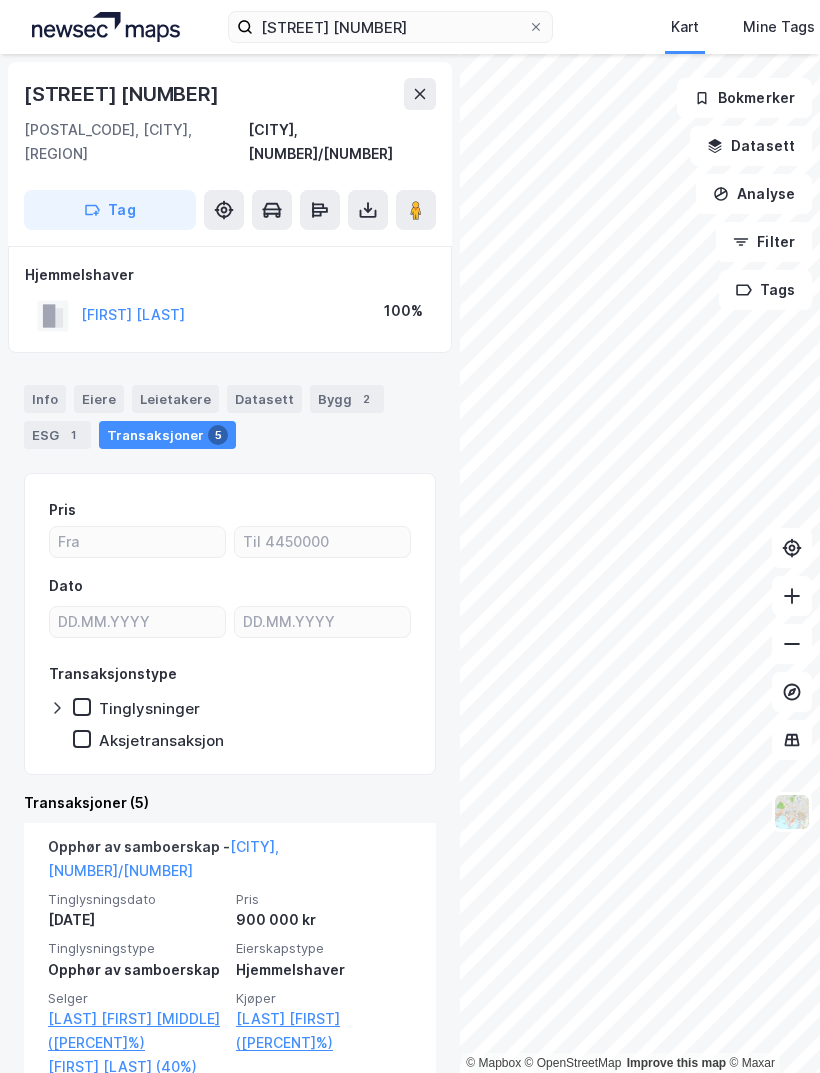 click 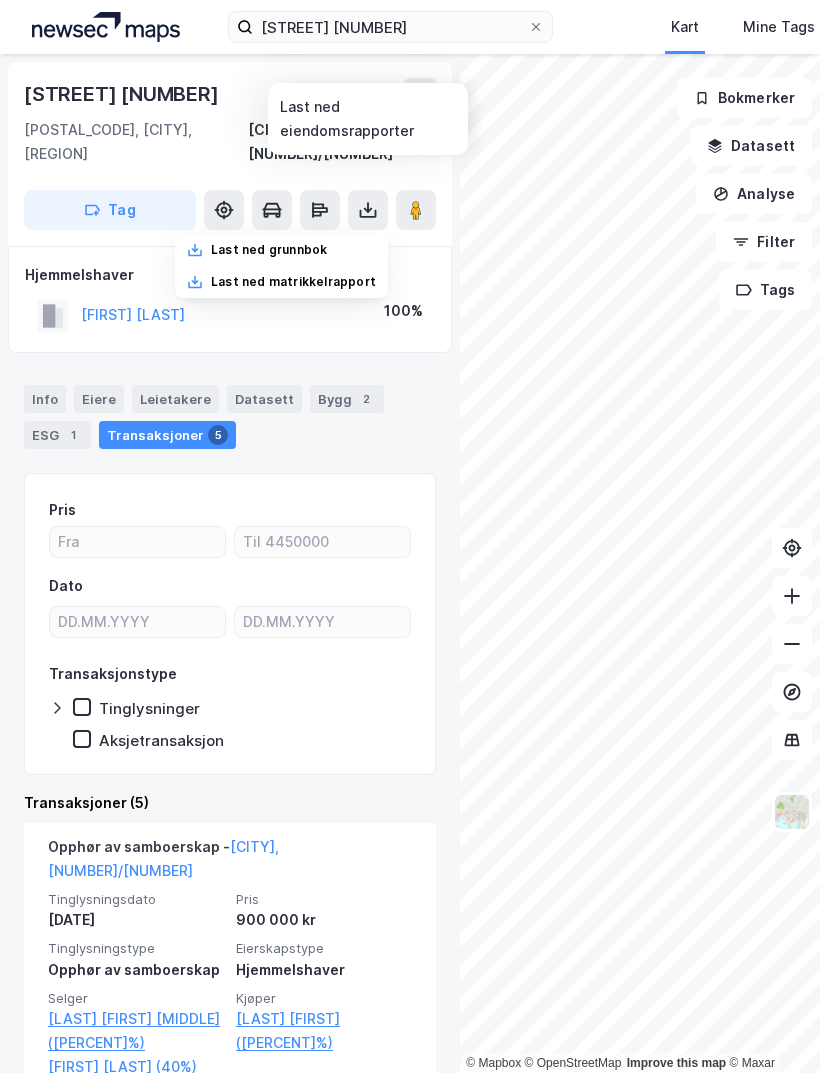 click on "Last ned grunnbok" at bounding box center [269, 250] 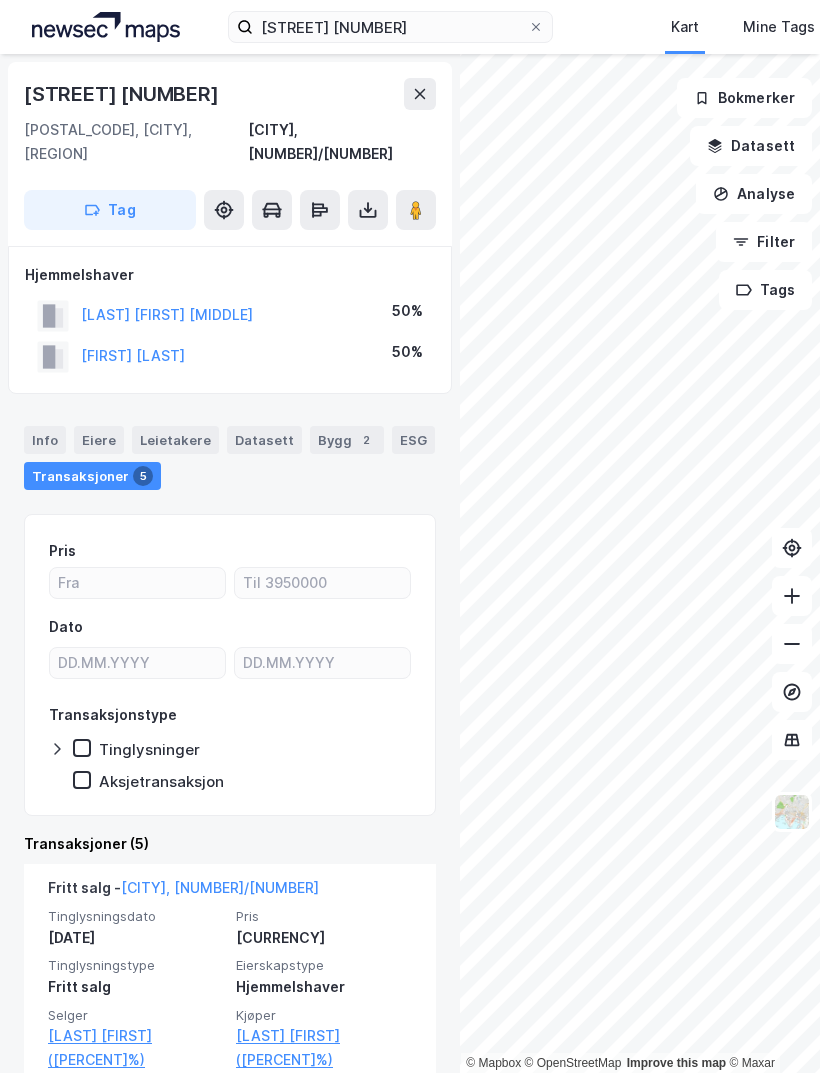 scroll, scrollTop: 0, scrollLeft: 0, axis: both 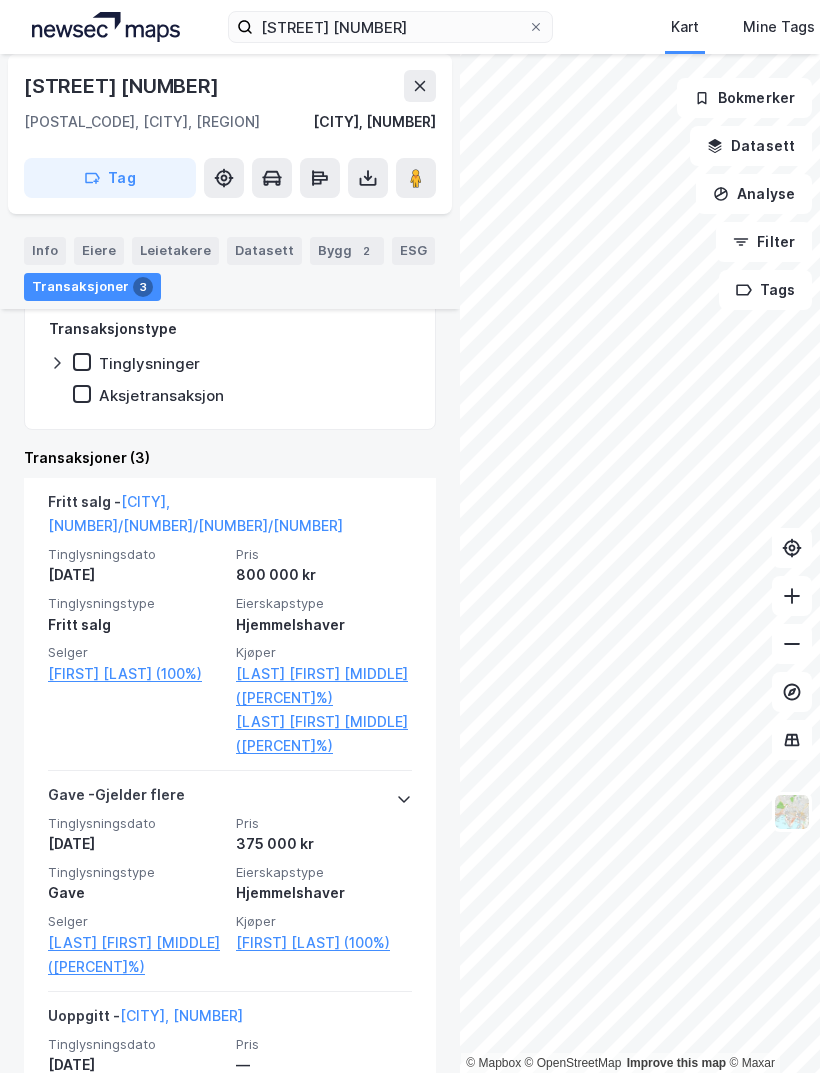 click 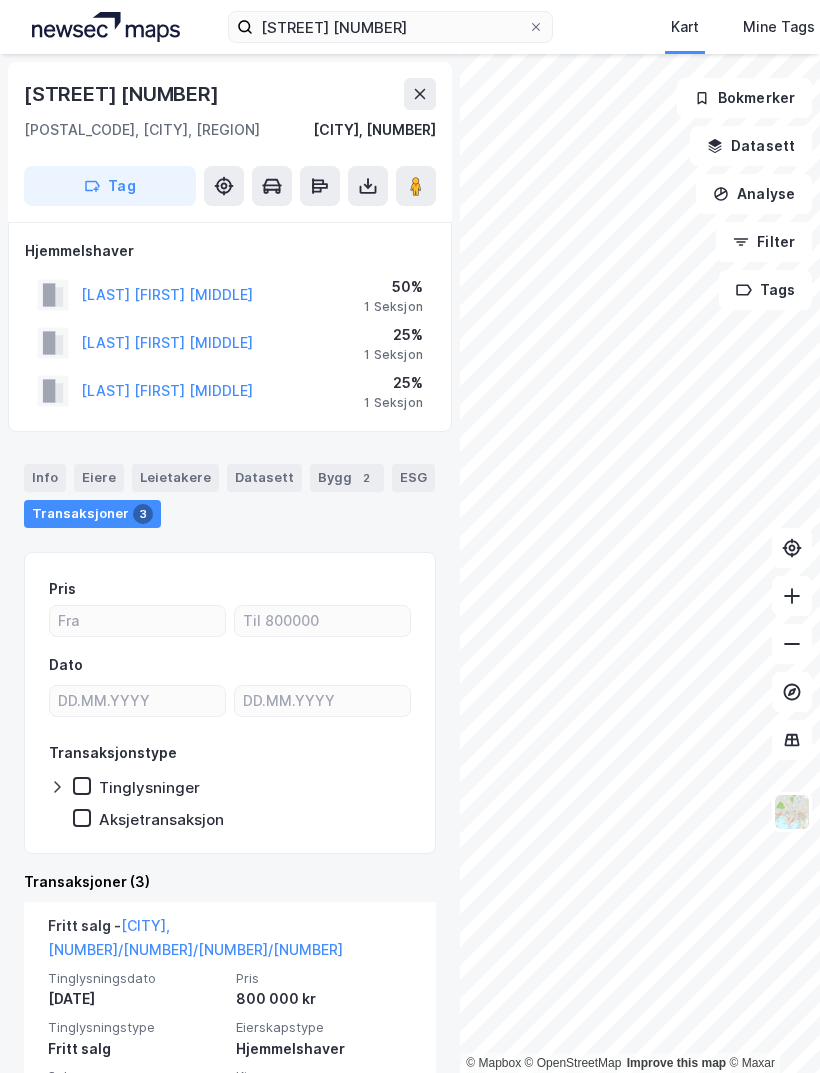 scroll, scrollTop: 0, scrollLeft: 0, axis: both 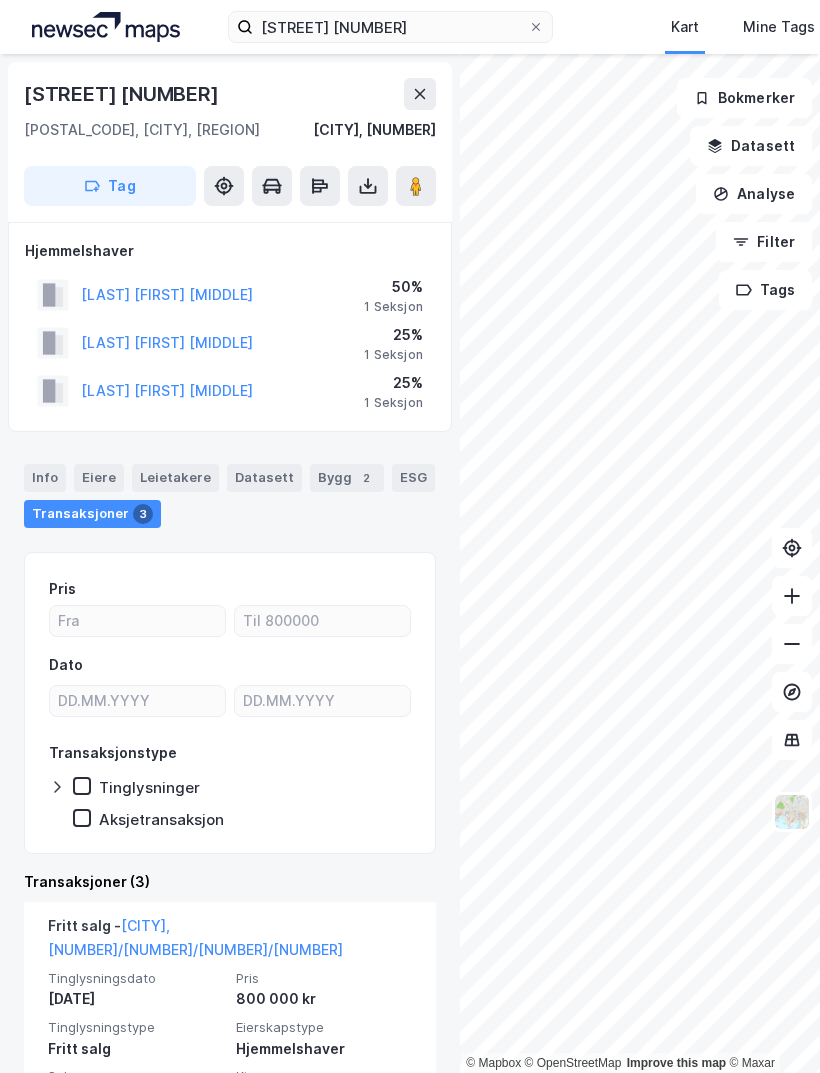 click 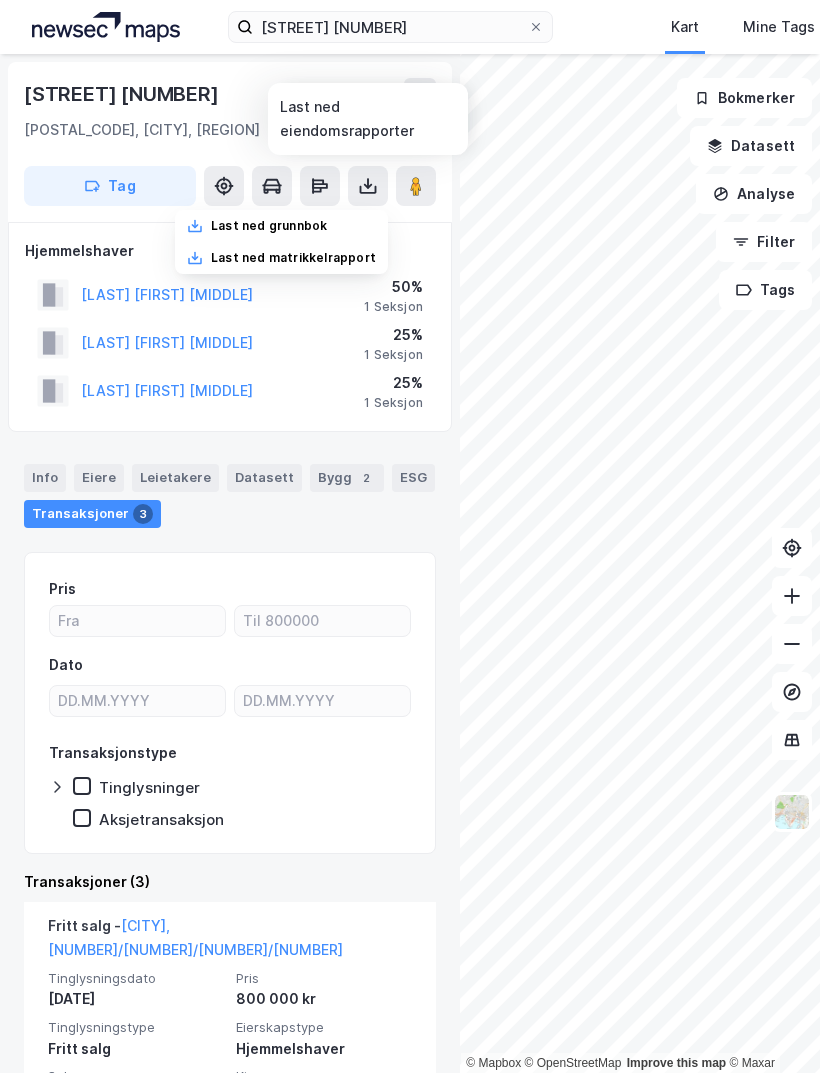 click on "Last ned grunnbok" at bounding box center [269, 226] 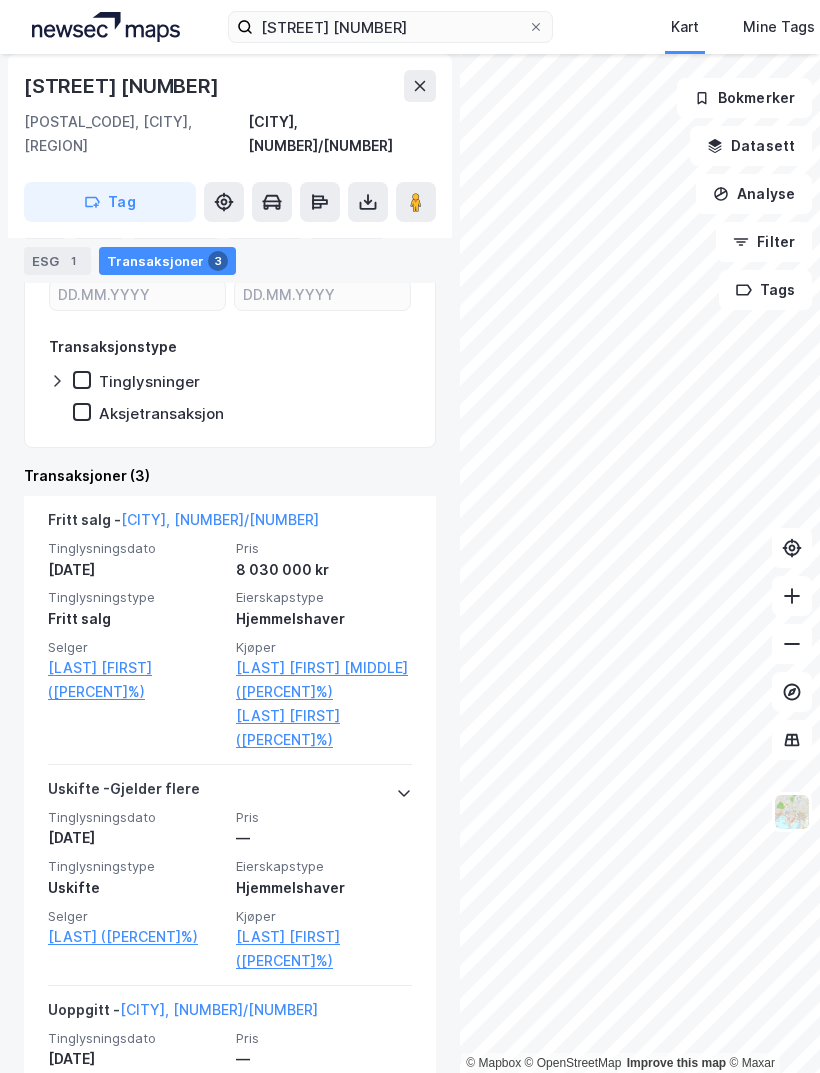 scroll, scrollTop: 368, scrollLeft: 0, axis: vertical 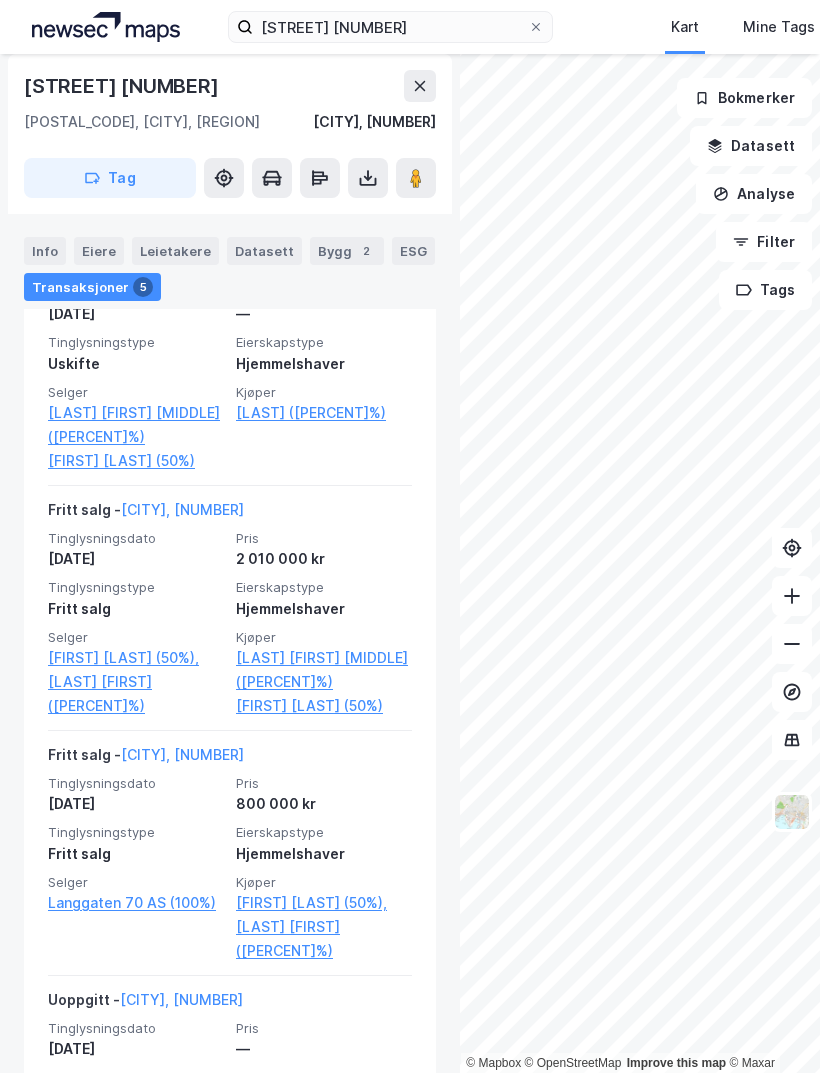 click on "[FIRST] [LAST] (50%)," at bounding box center [136, 658] 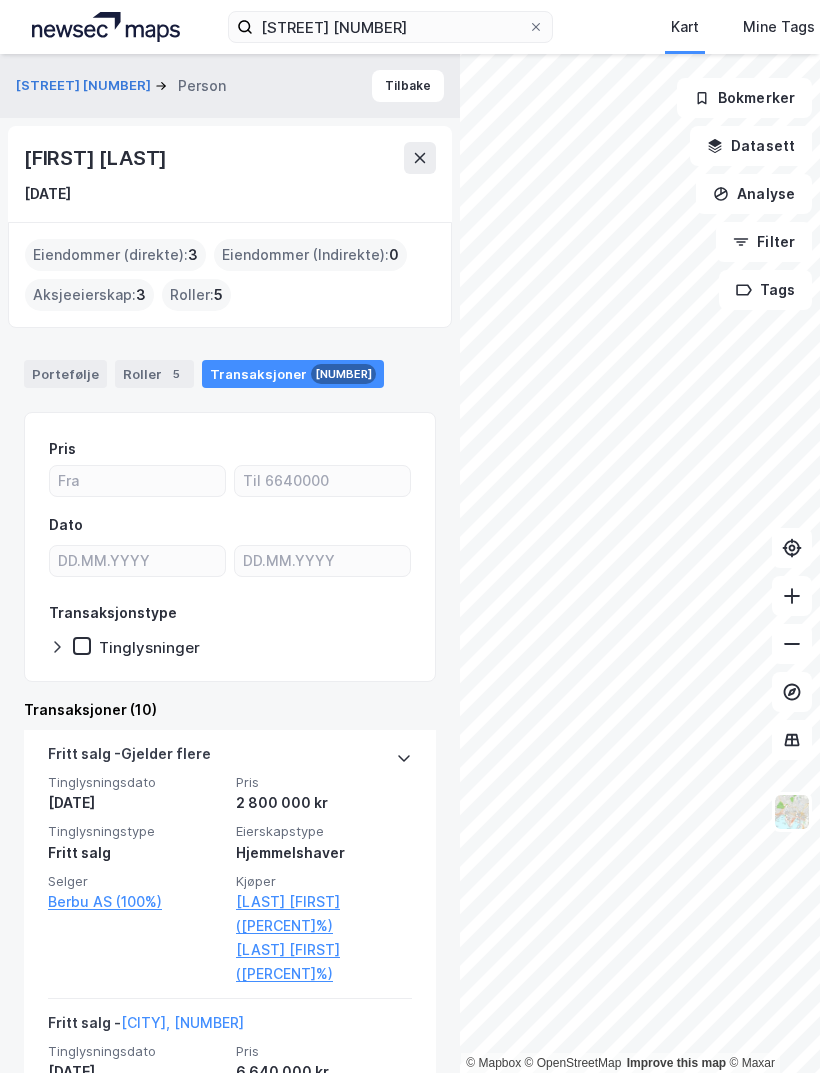 scroll, scrollTop: 0, scrollLeft: 0, axis: both 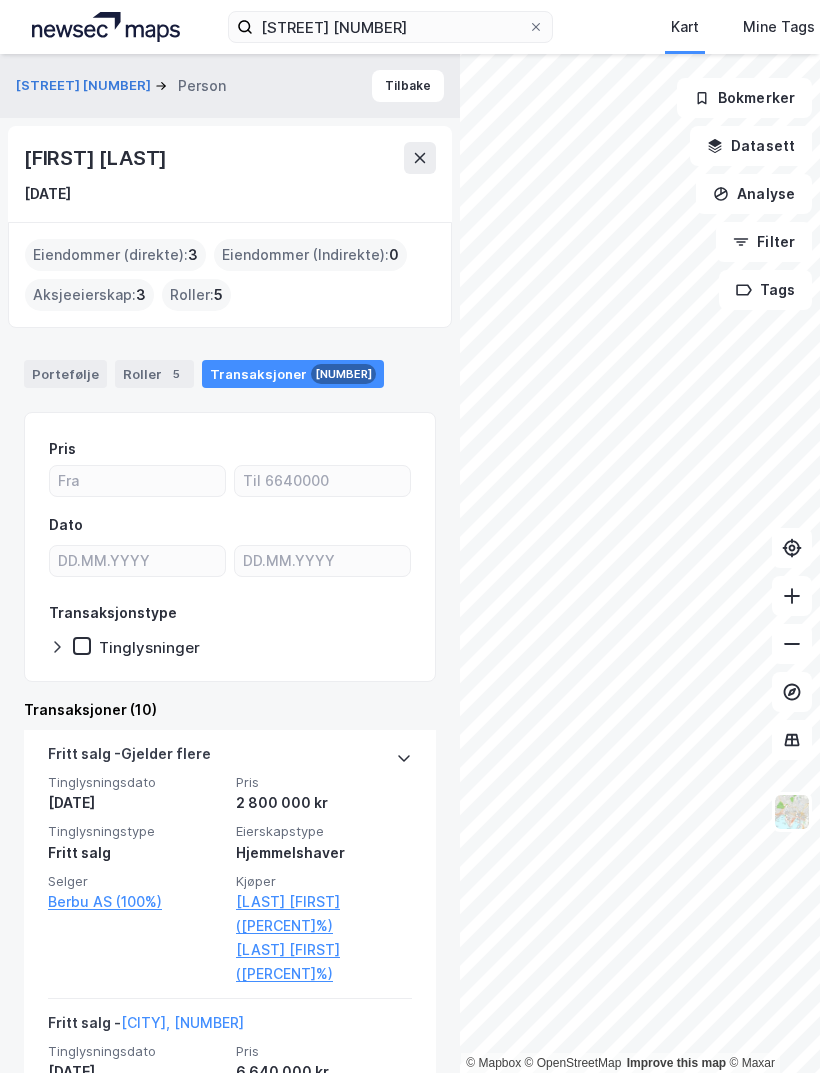 click on "Portefølje" at bounding box center (65, 374) 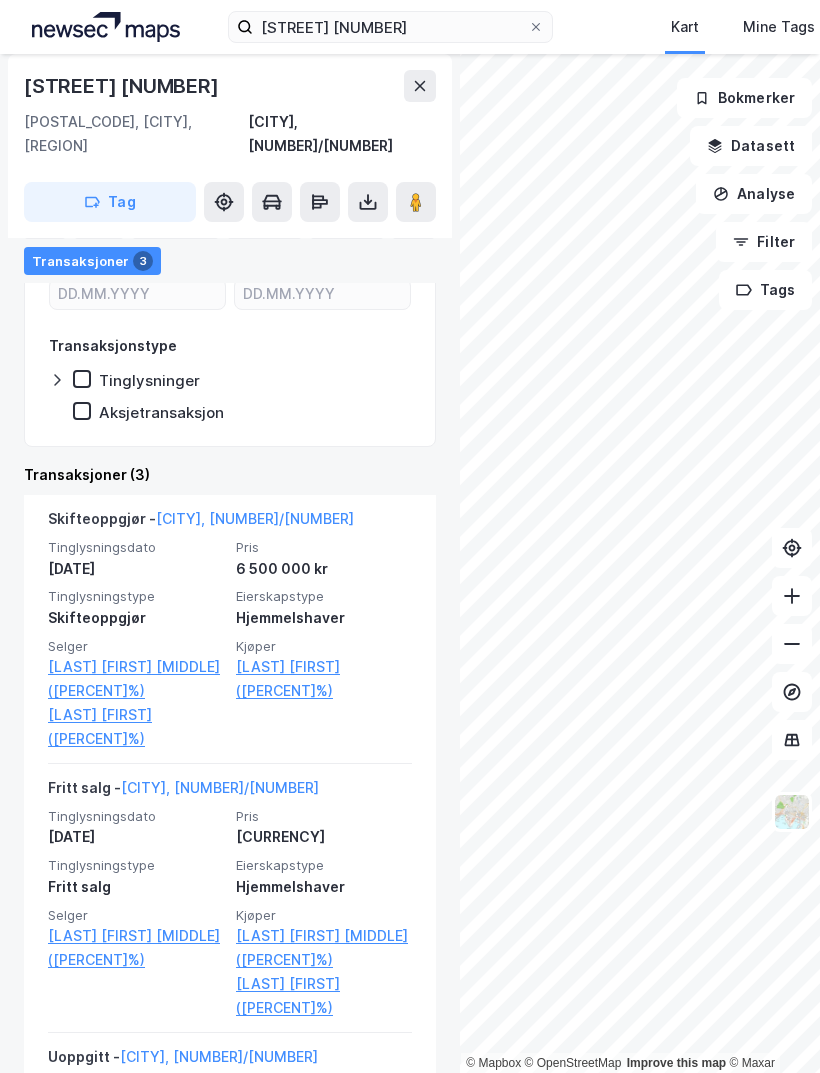 scroll, scrollTop: 327, scrollLeft: 0, axis: vertical 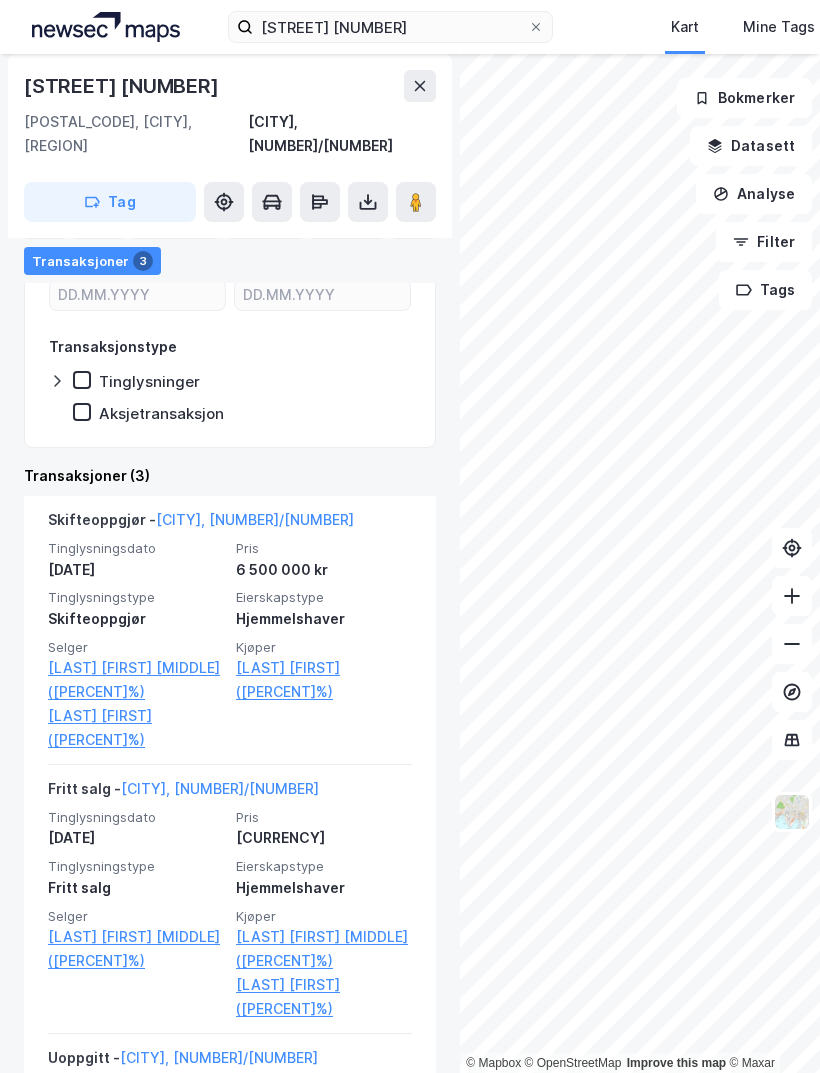 click on "[LAST] [FIRST] [MIDDLE] ([PERCENT]%)" at bounding box center [324, 949] 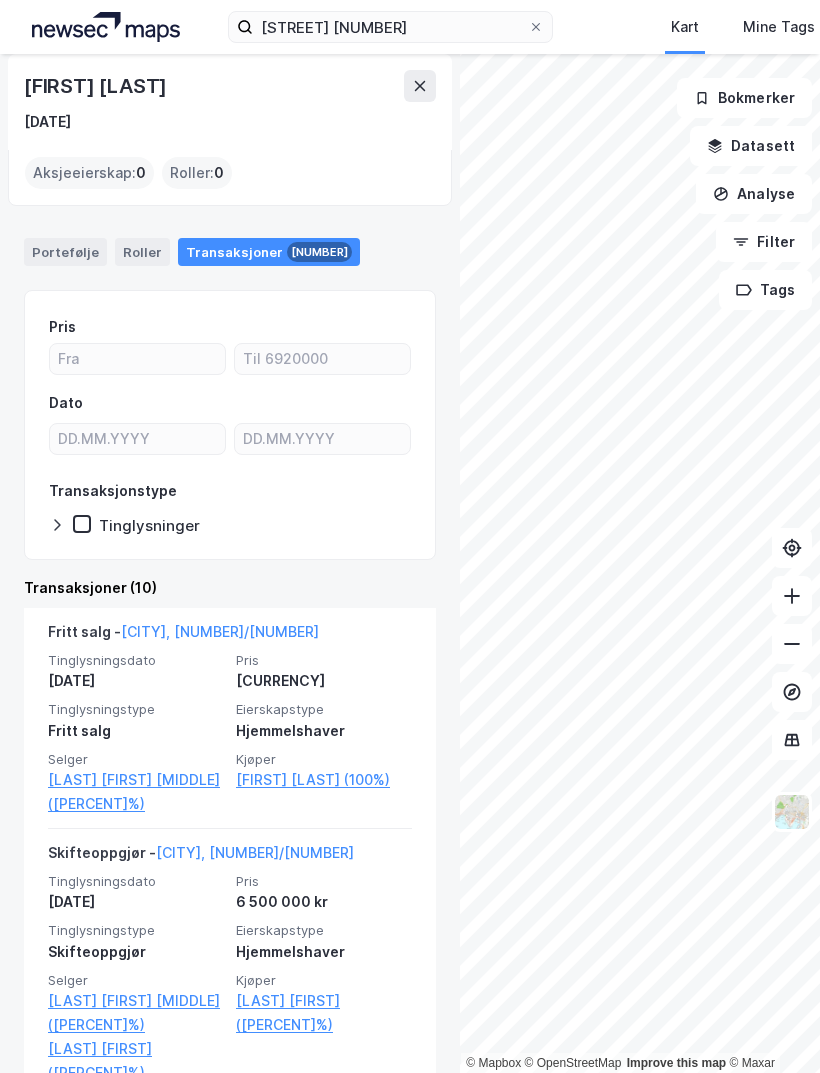 scroll, scrollTop: 124, scrollLeft: 0, axis: vertical 